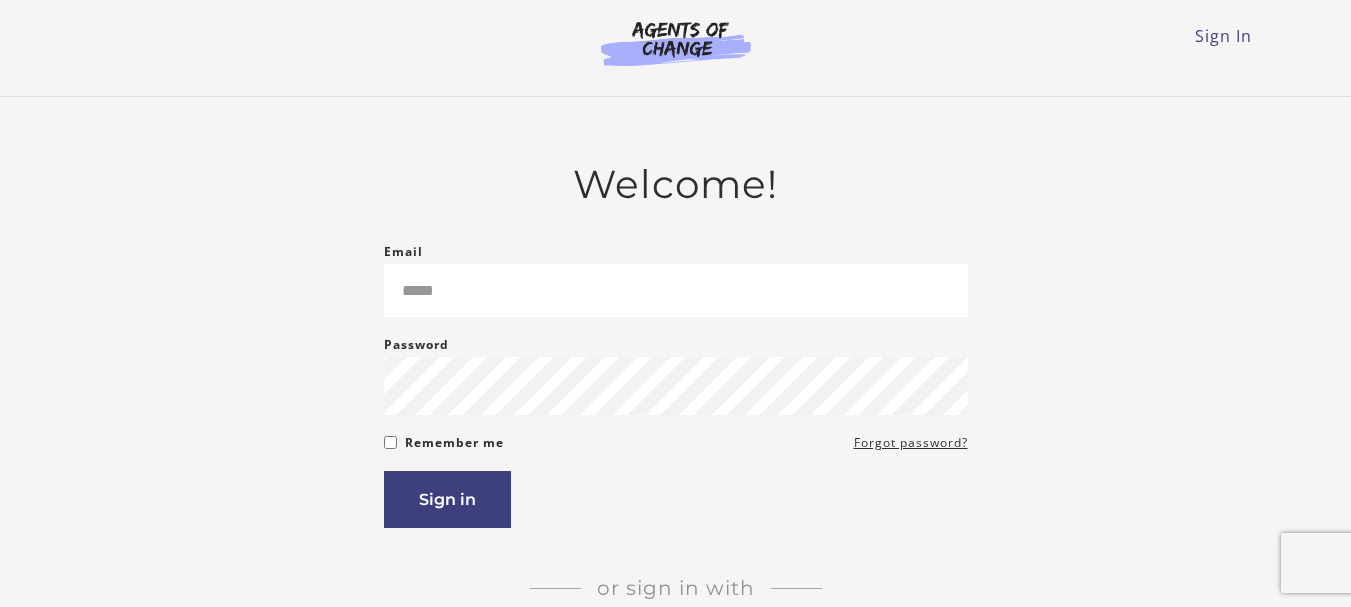 scroll, scrollTop: 0, scrollLeft: 0, axis: both 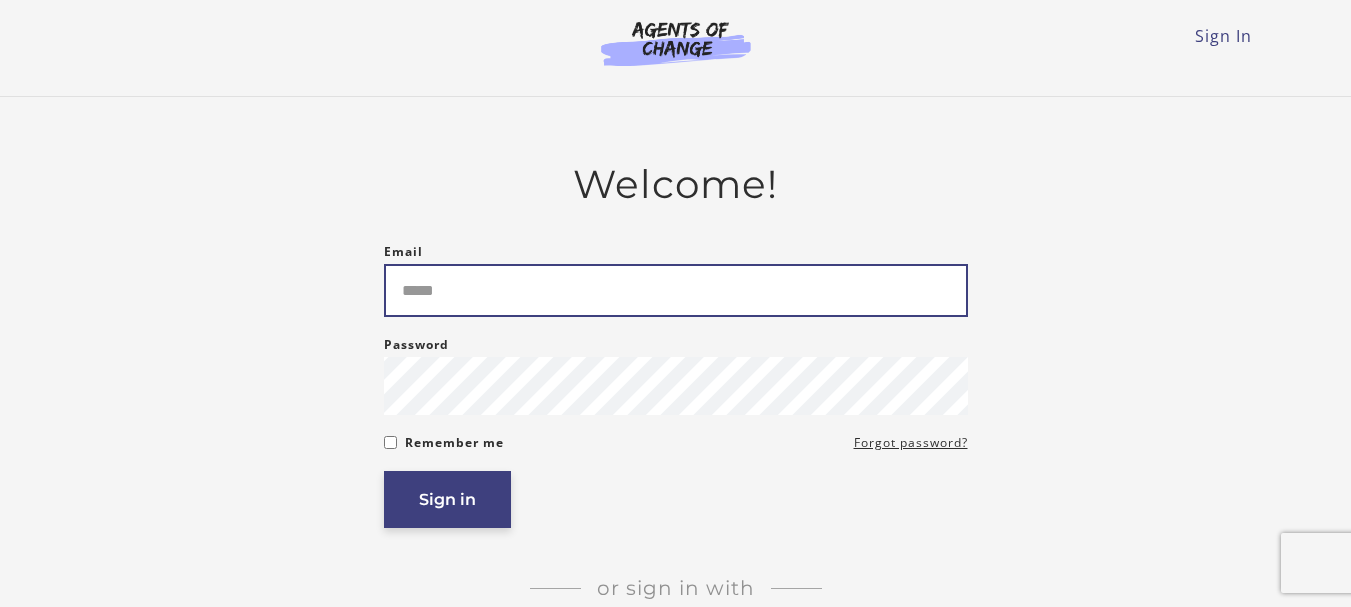 type on "**********" 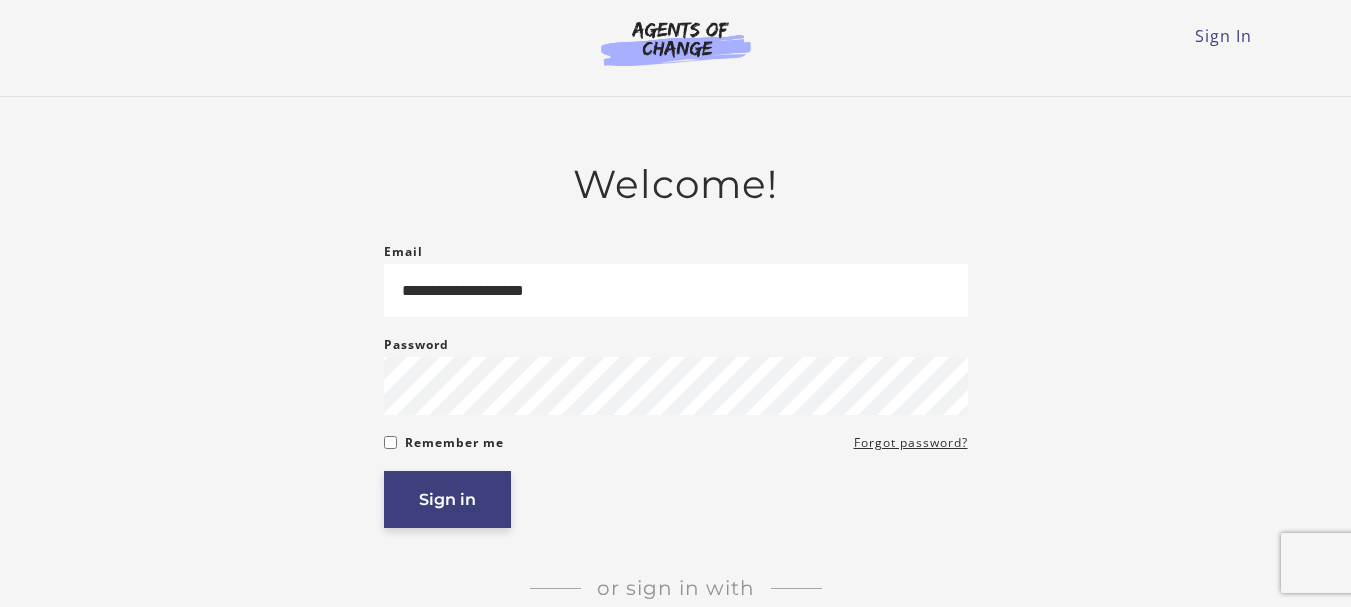 click on "Sign in" at bounding box center [447, 499] 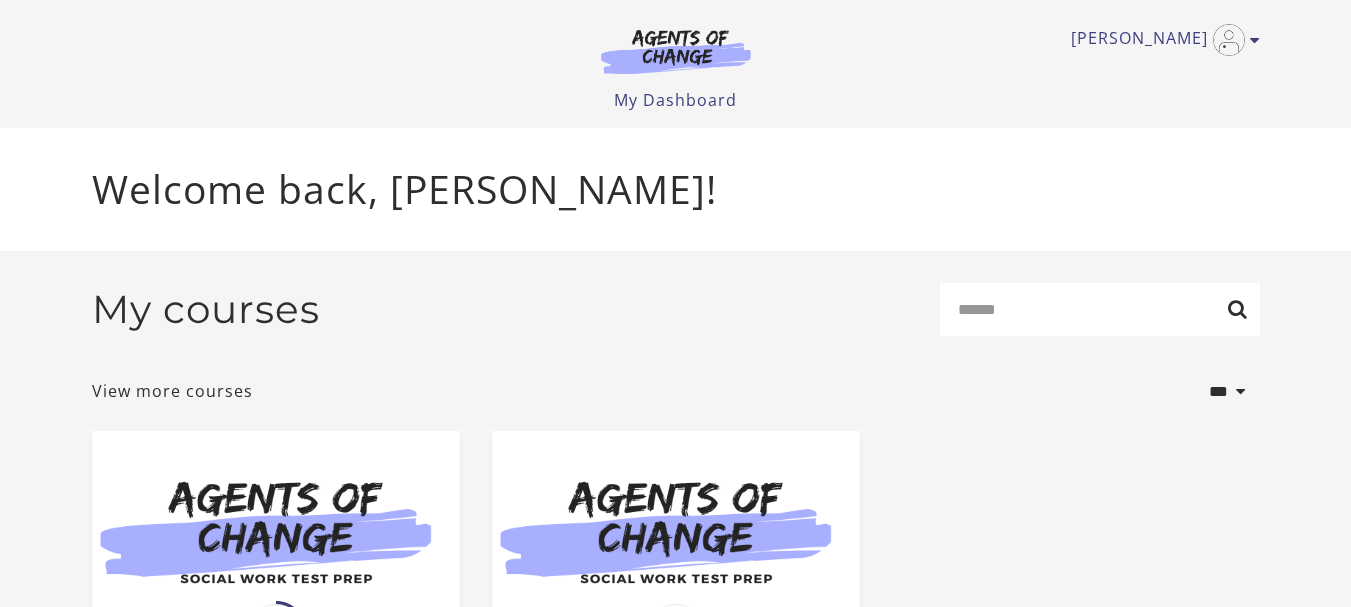 scroll, scrollTop: 0, scrollLeft: 0, axis: both 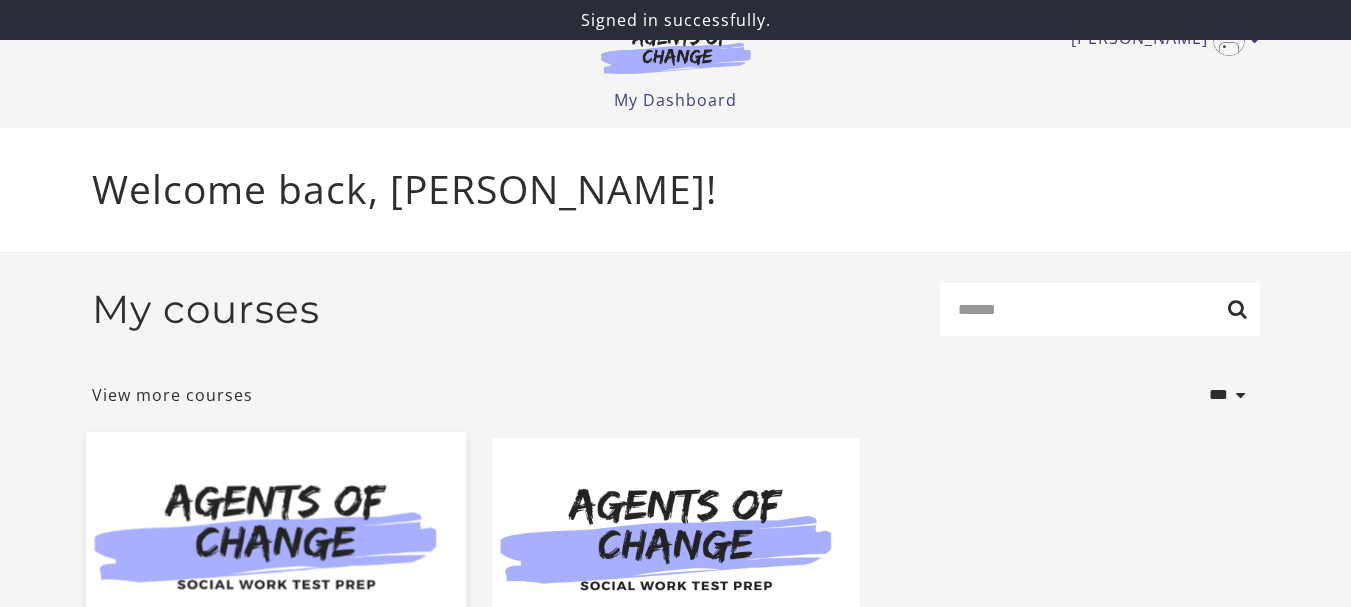 click at bounding box center [275, 533] 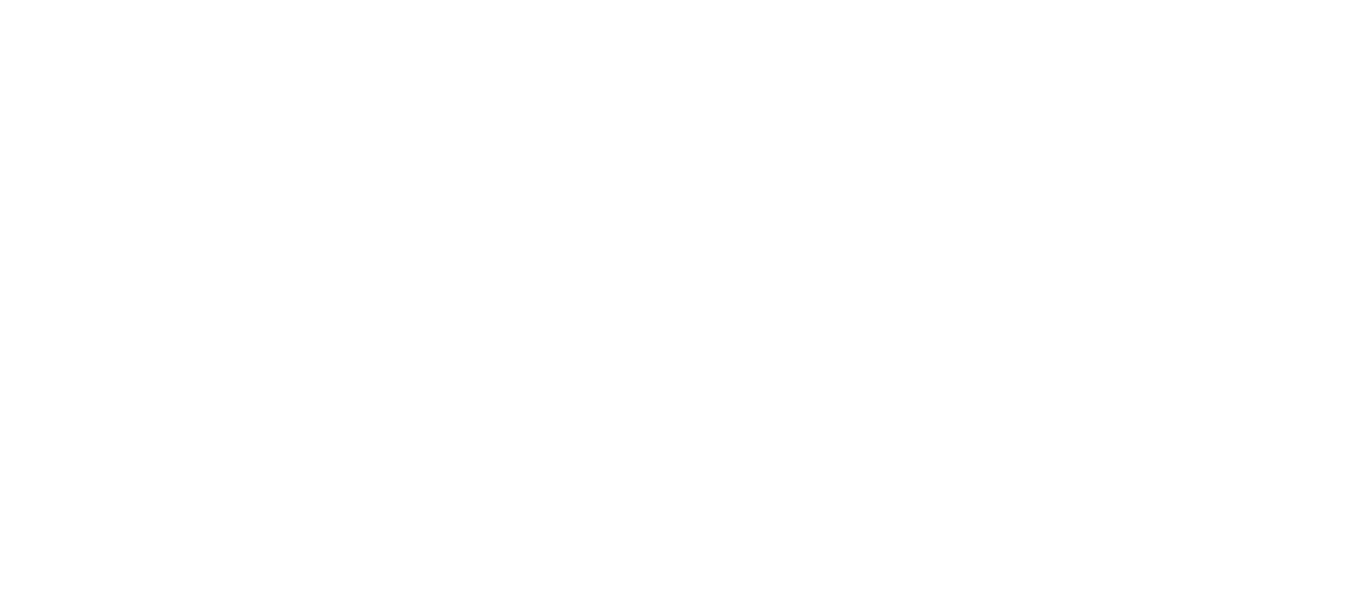 scroll, scrollTop: 0, scrollLeft: 0, axis: both 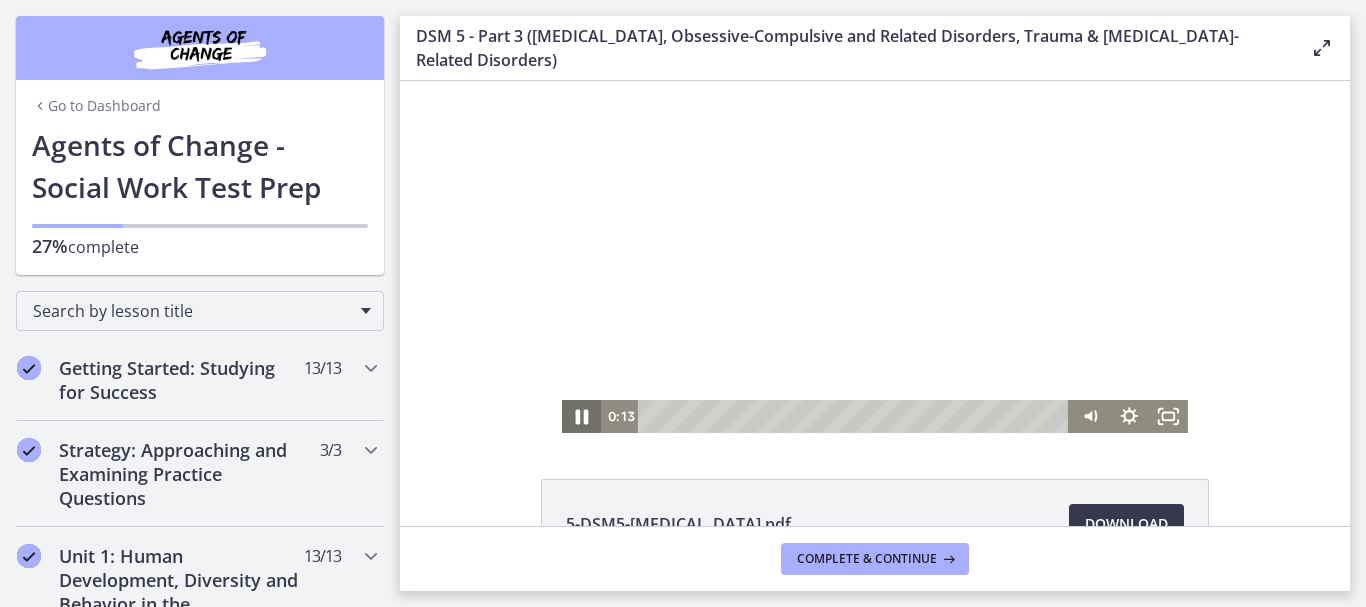 click 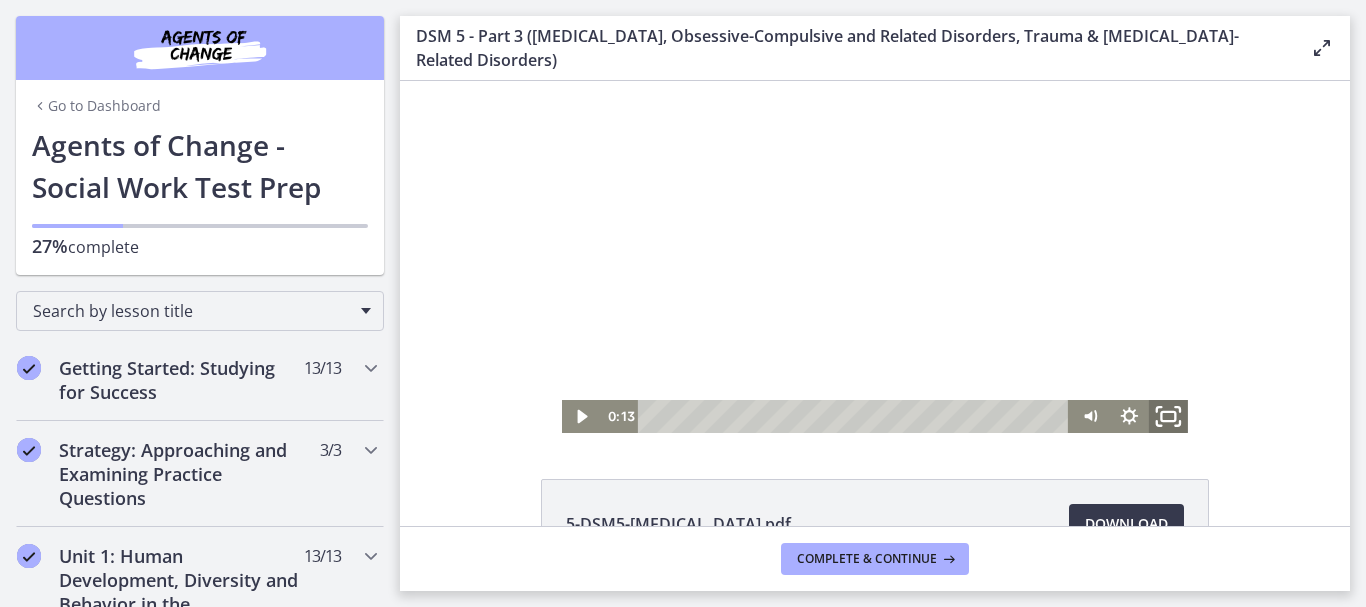 click 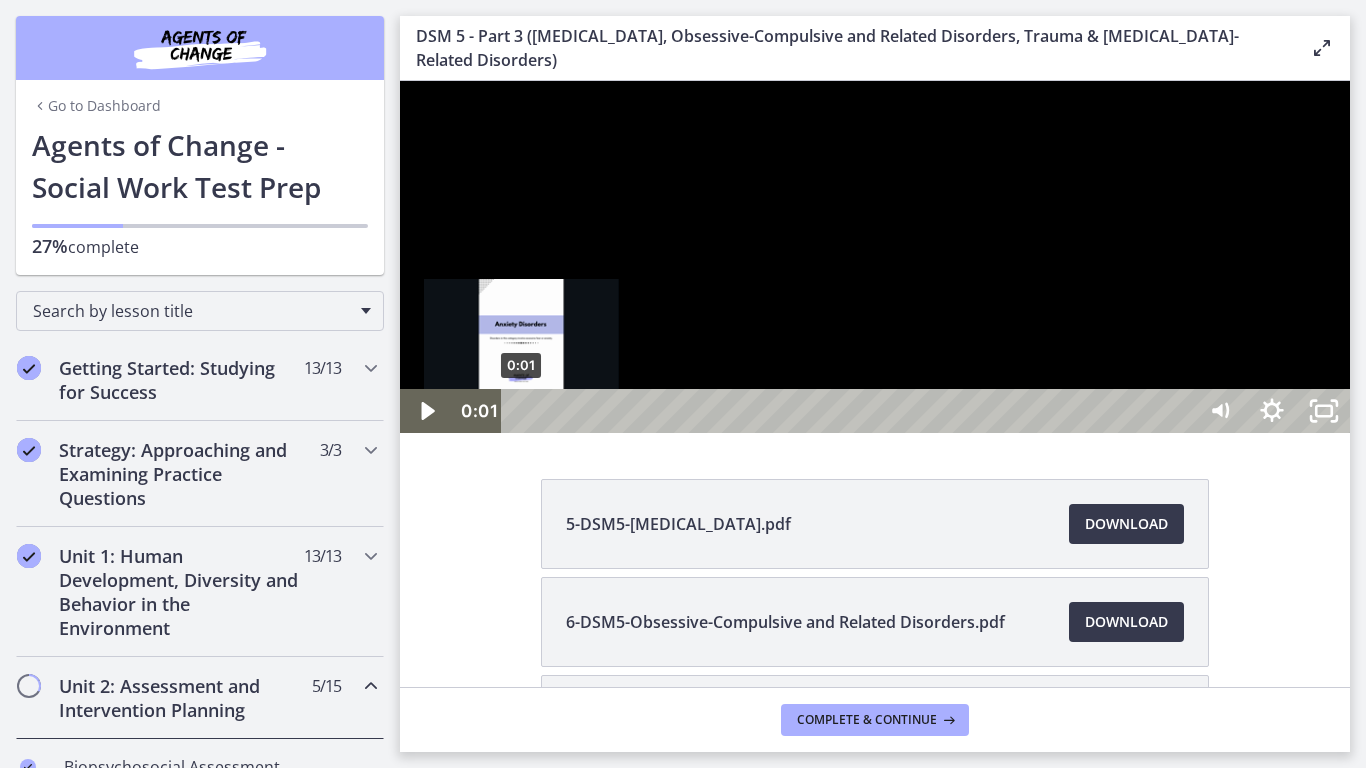 click at bounding box center [521, 411] 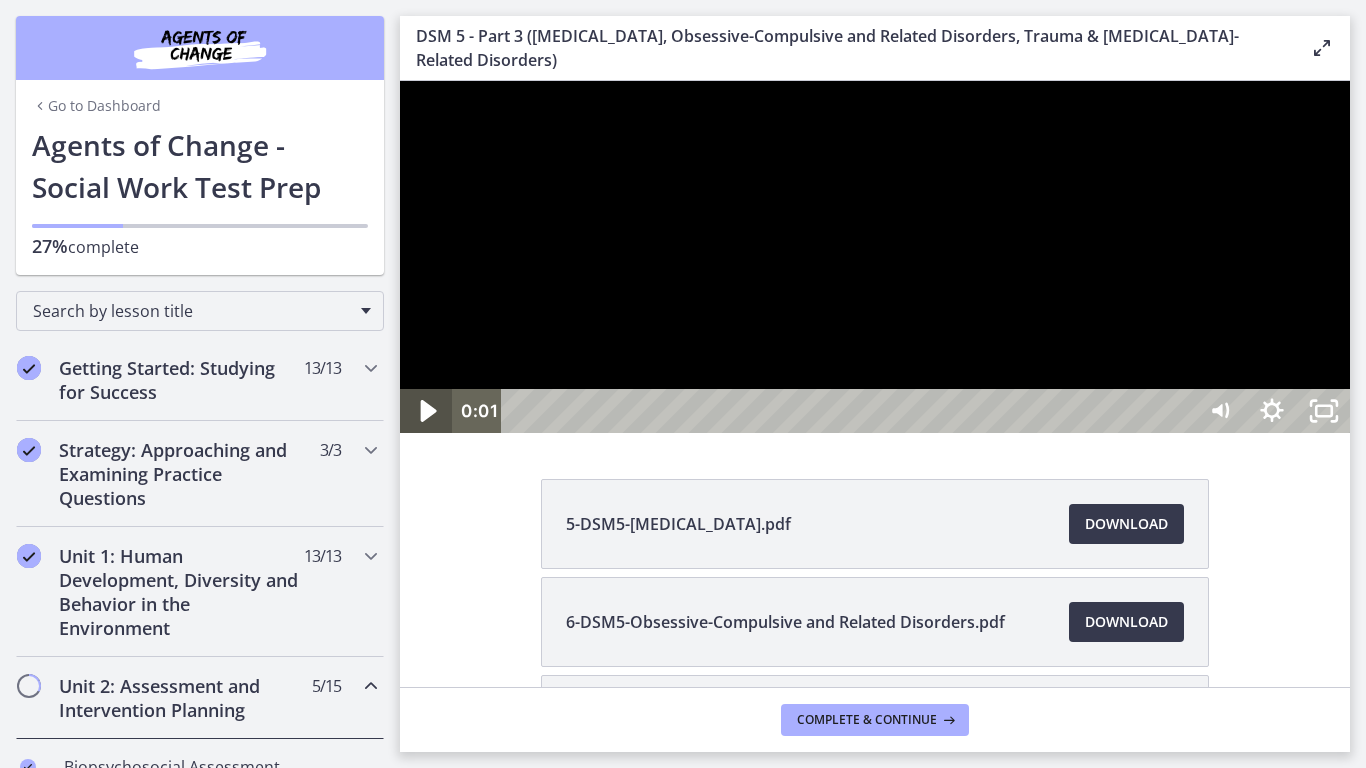 click 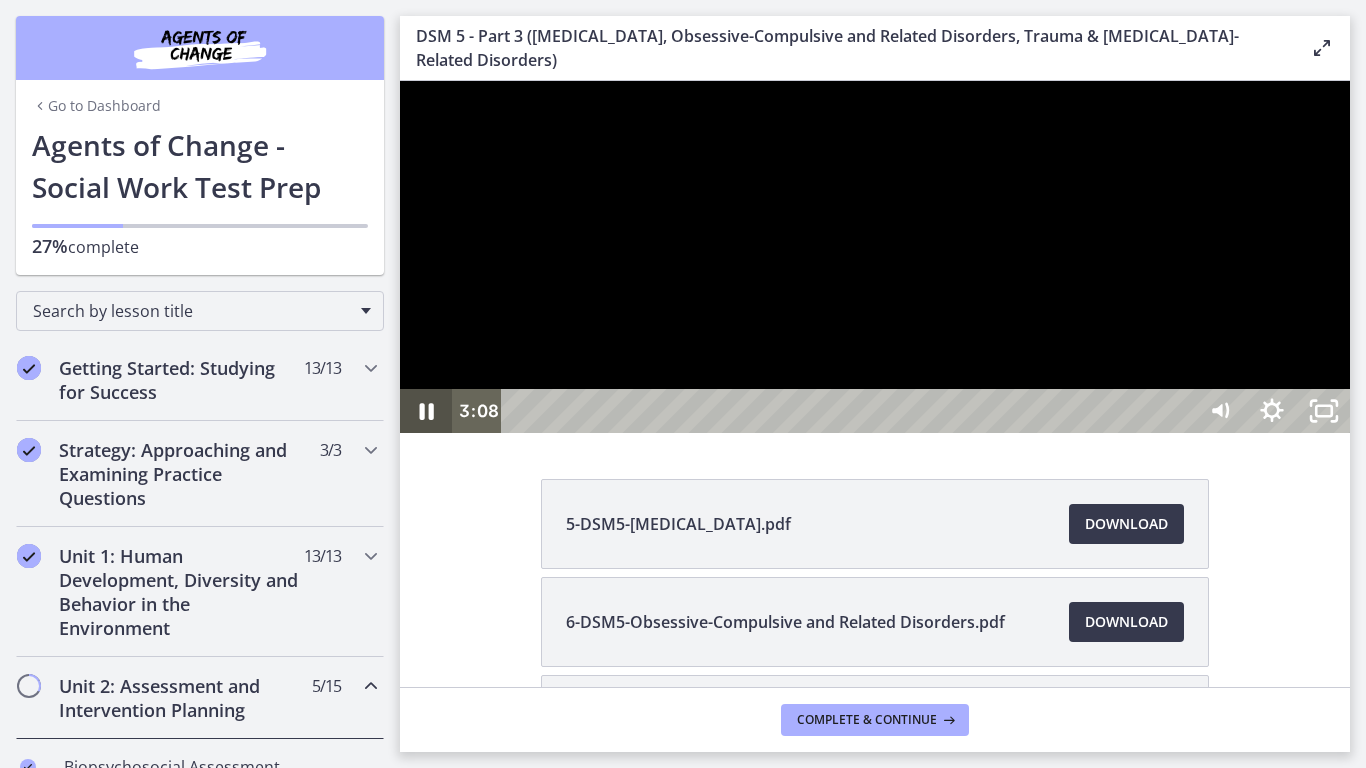 click 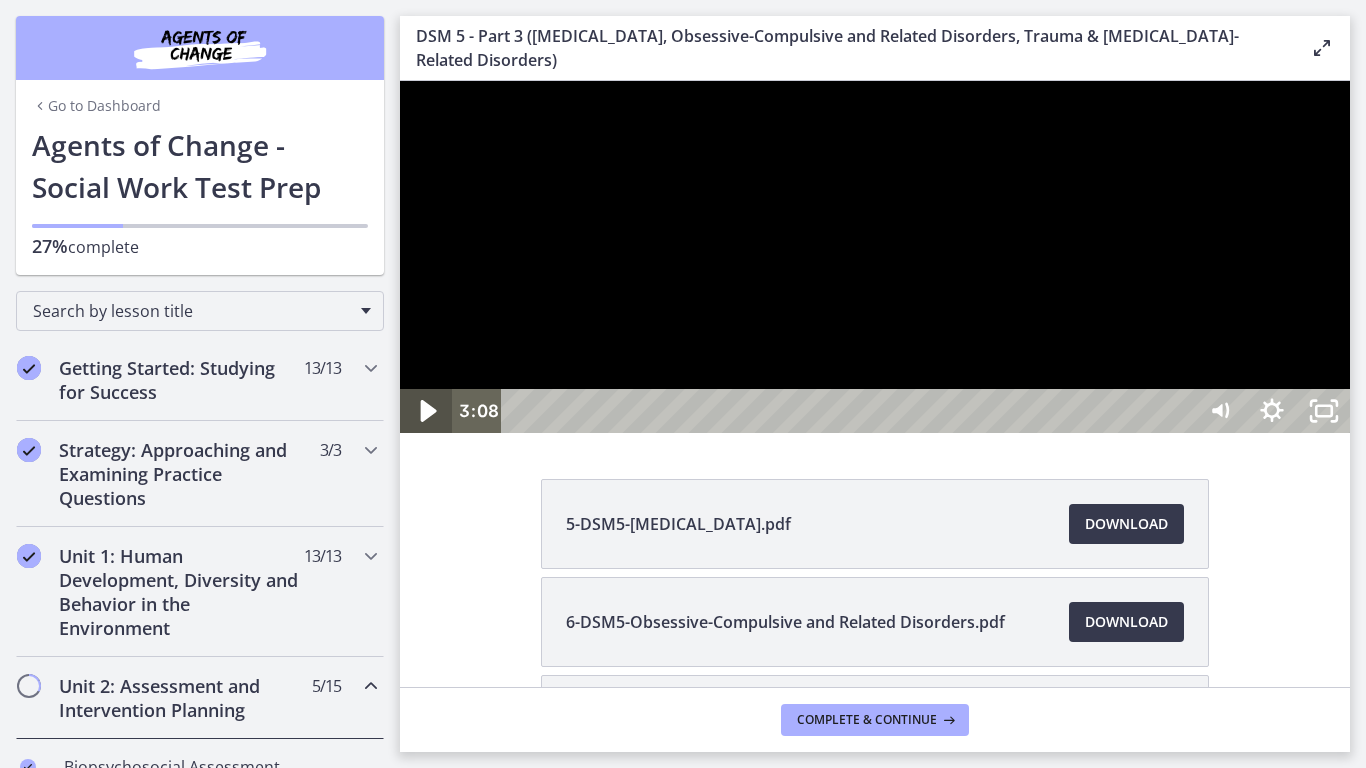 click 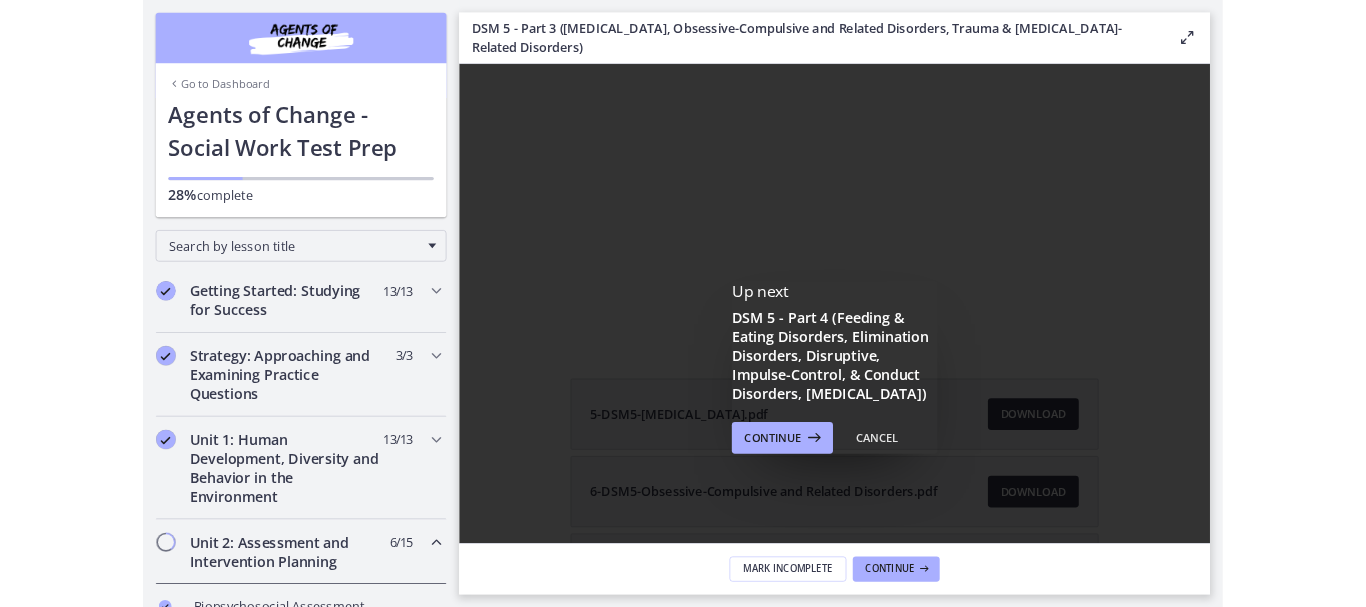 scroll, scrollTop: 0, scrollLeft: 0, axis: both 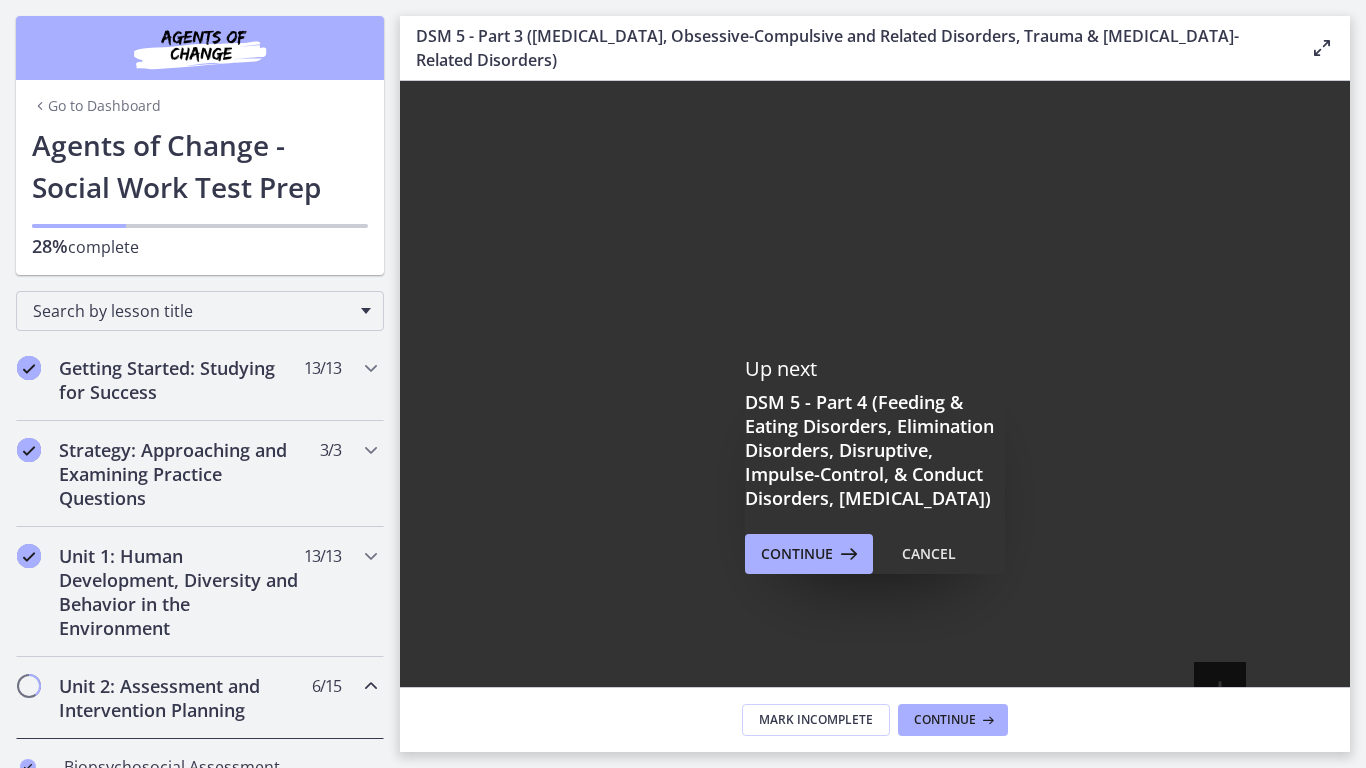 click 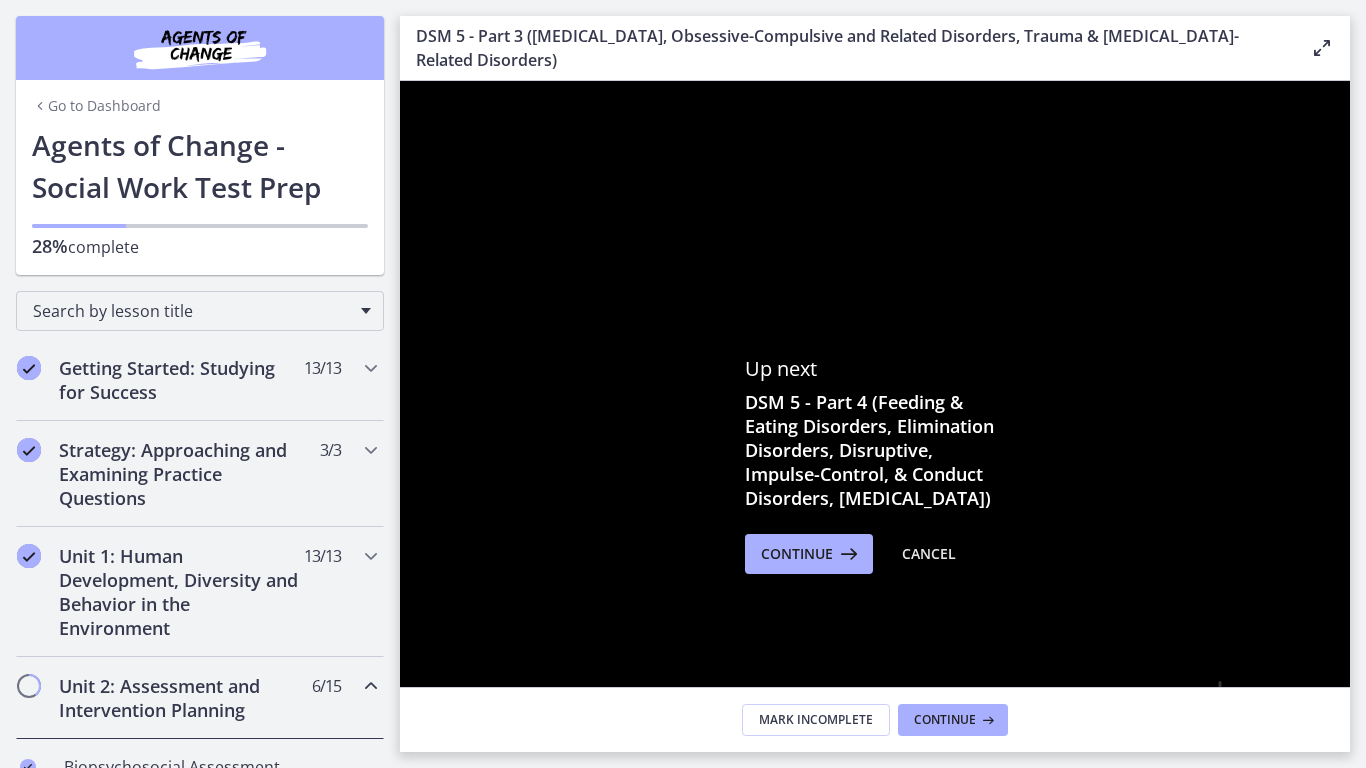 click 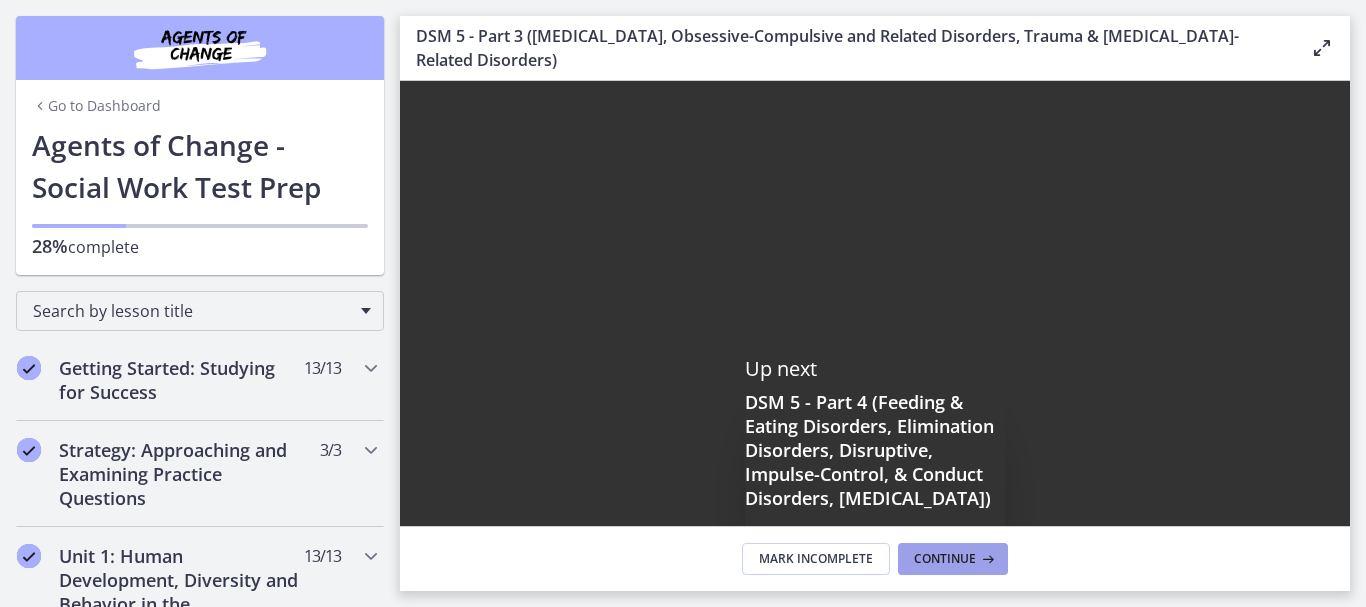 click on "Continue" at bounding box center [953, 559] 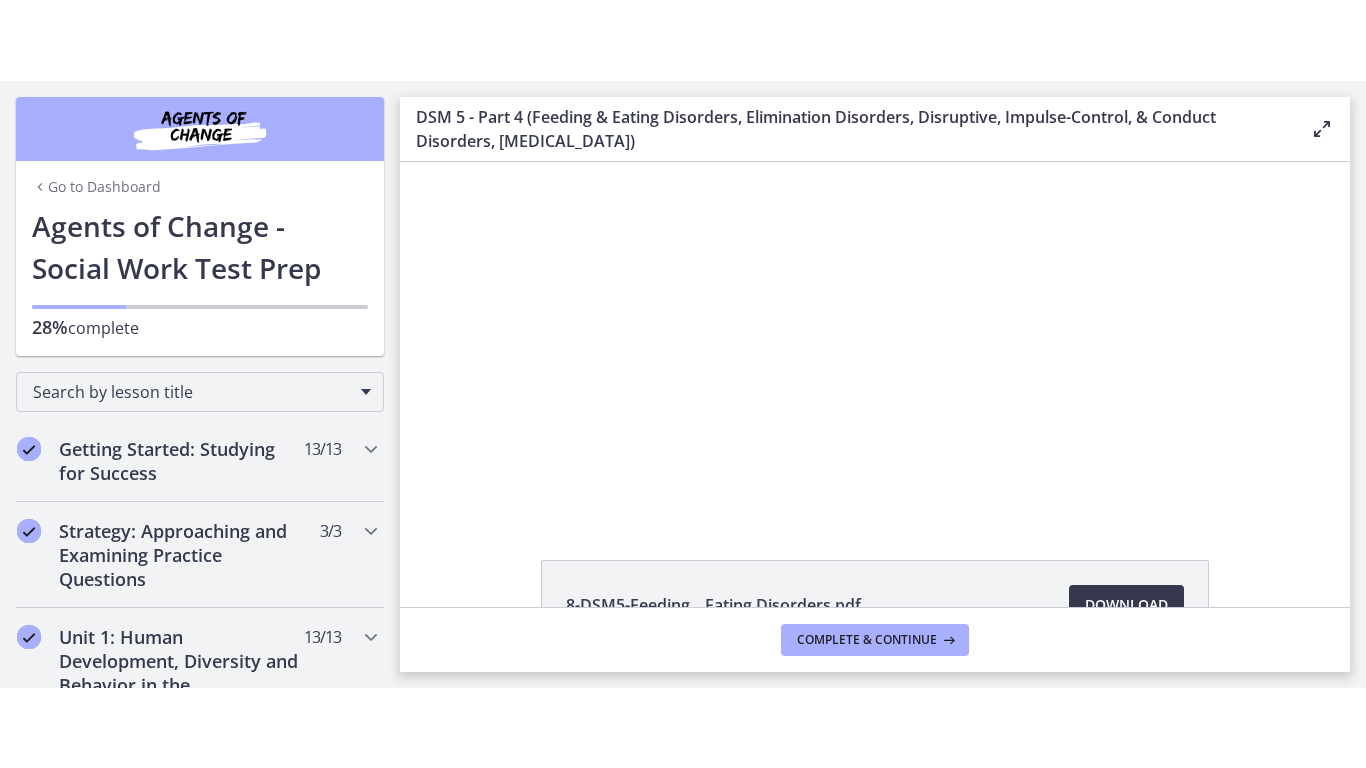 scroll, scrollTop: 0, scrollLeft: 0, axis: both 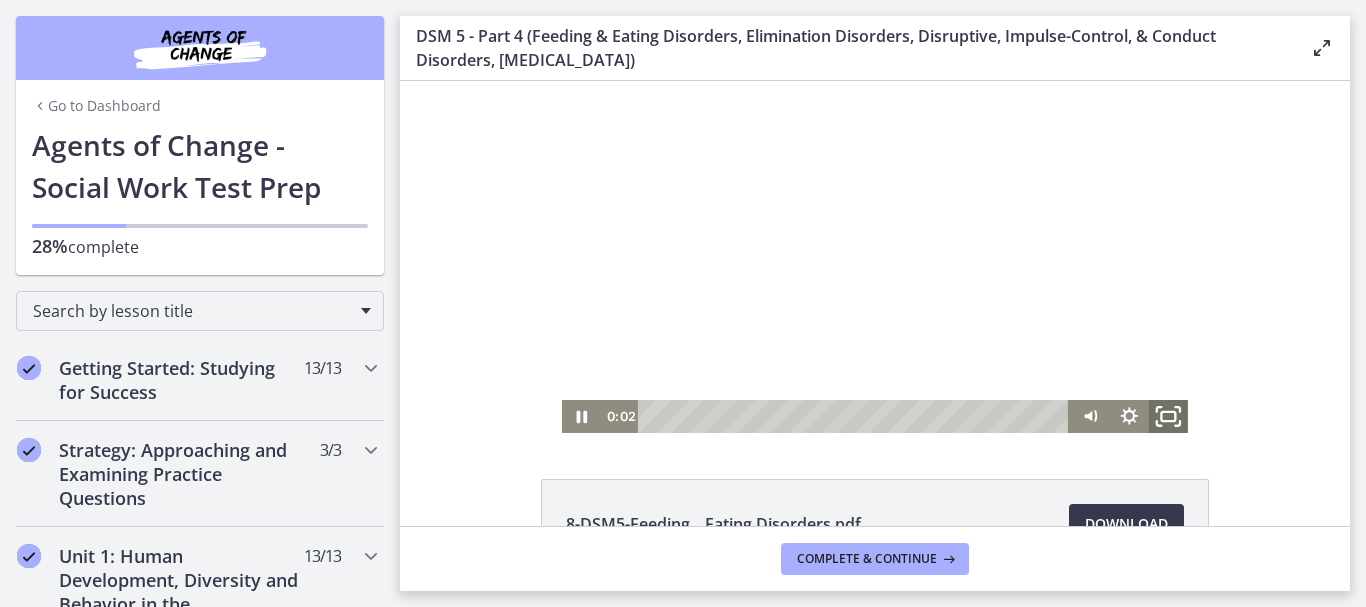 click 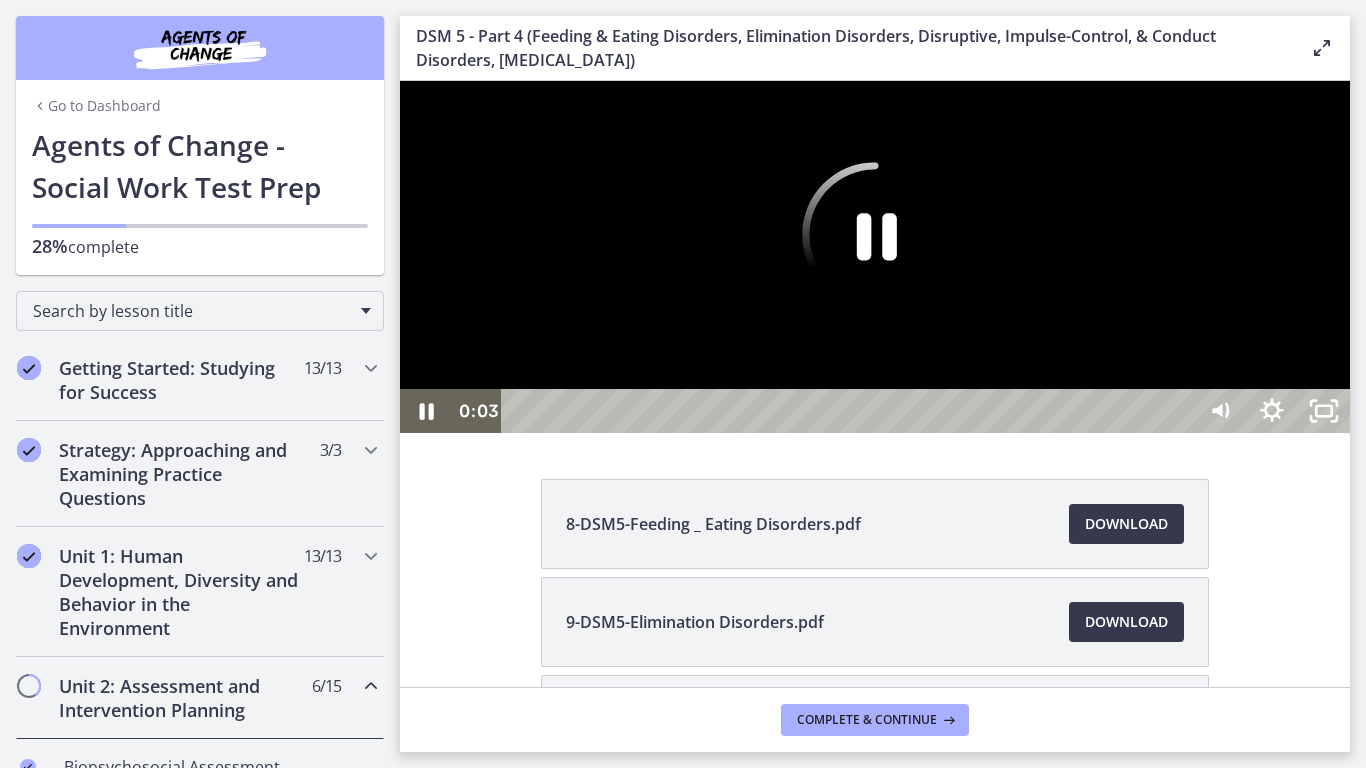 click 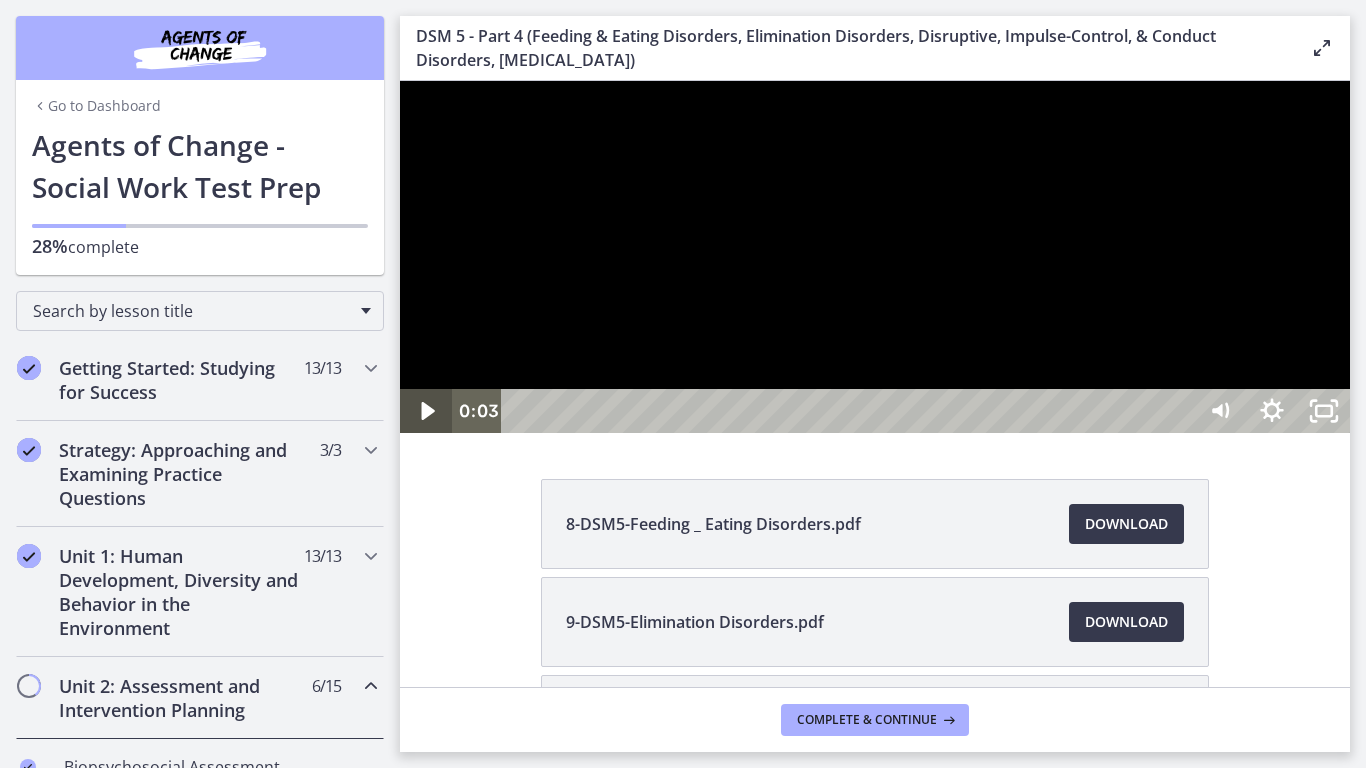 click 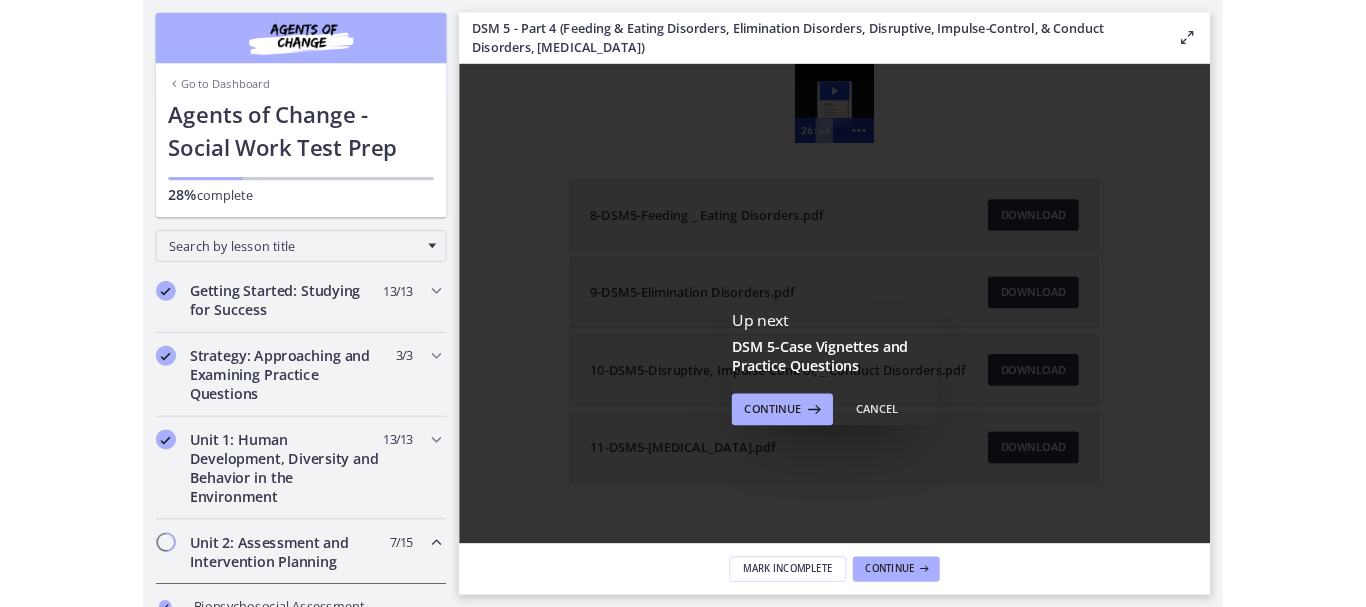 scroll, scrollTop: 0, scrollLeft: 0, axis: both 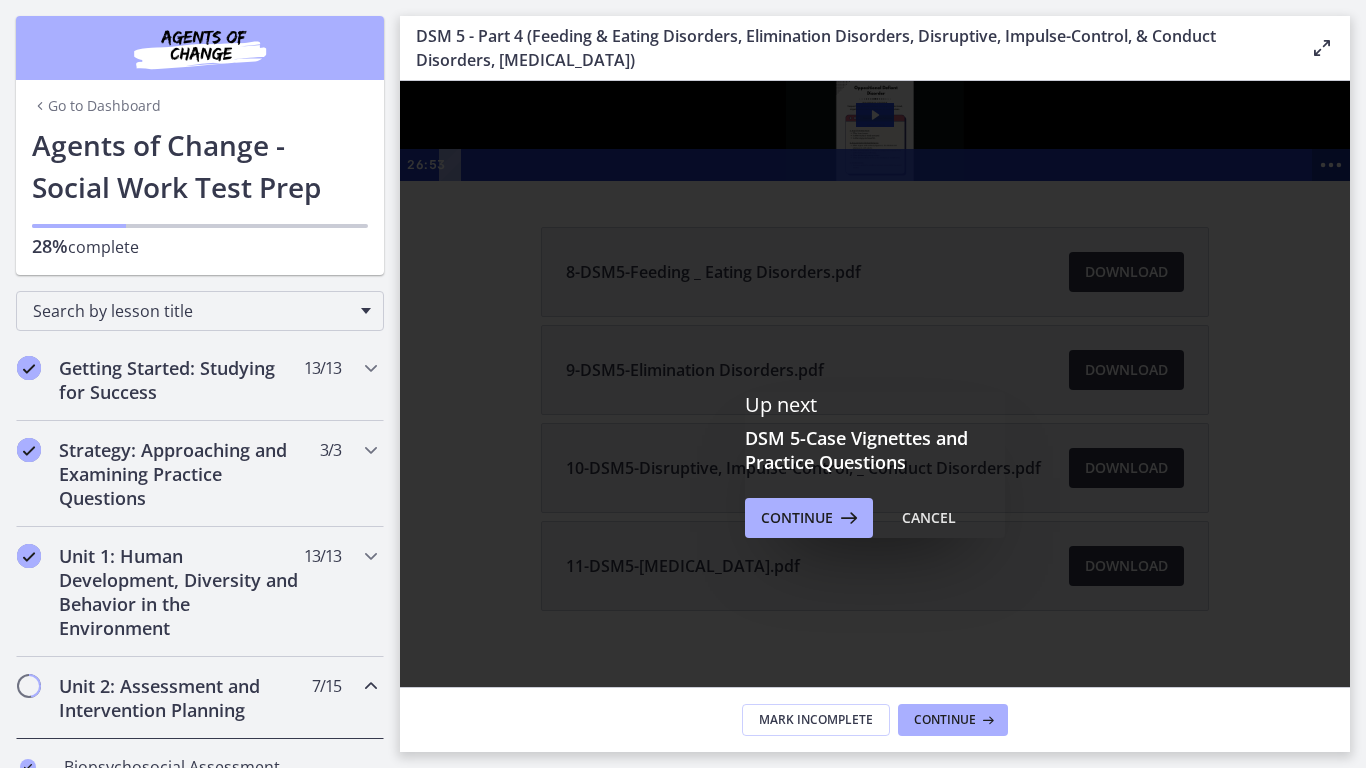 click 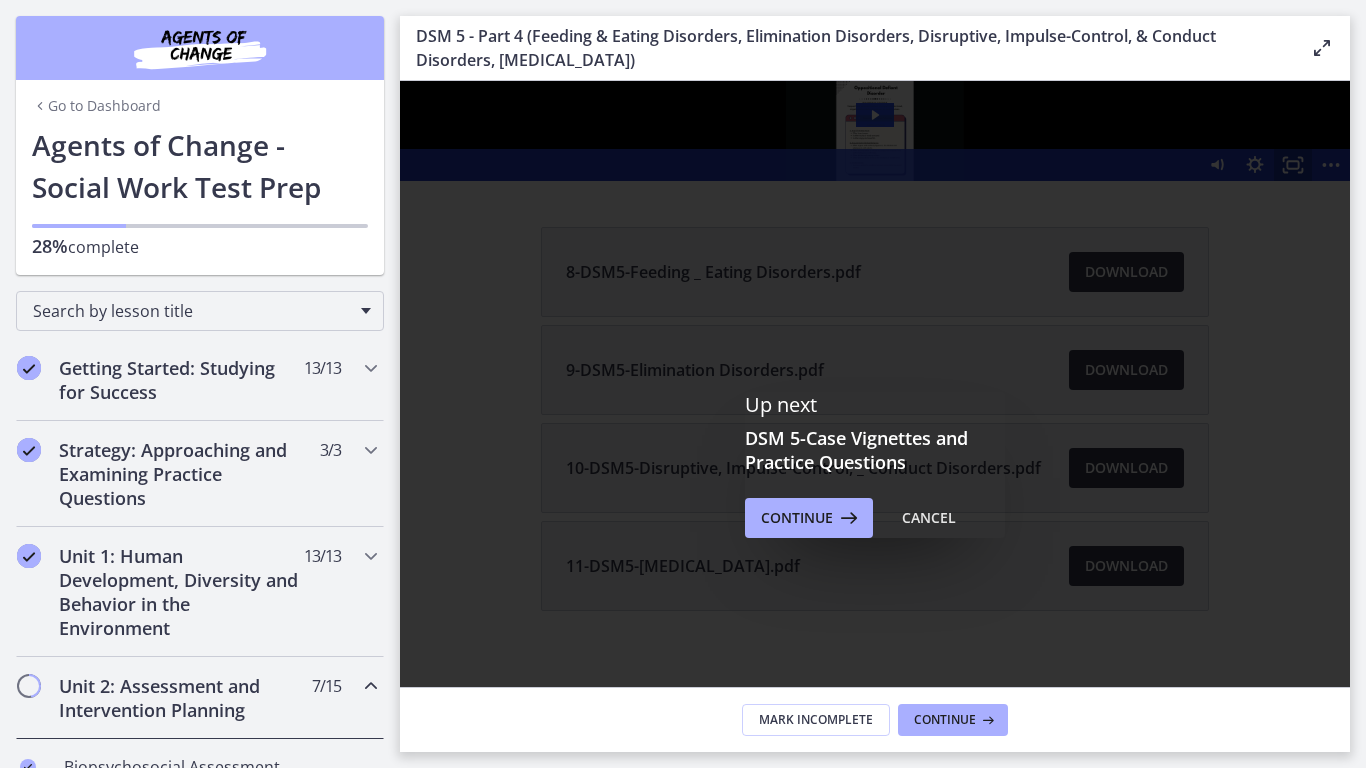 click 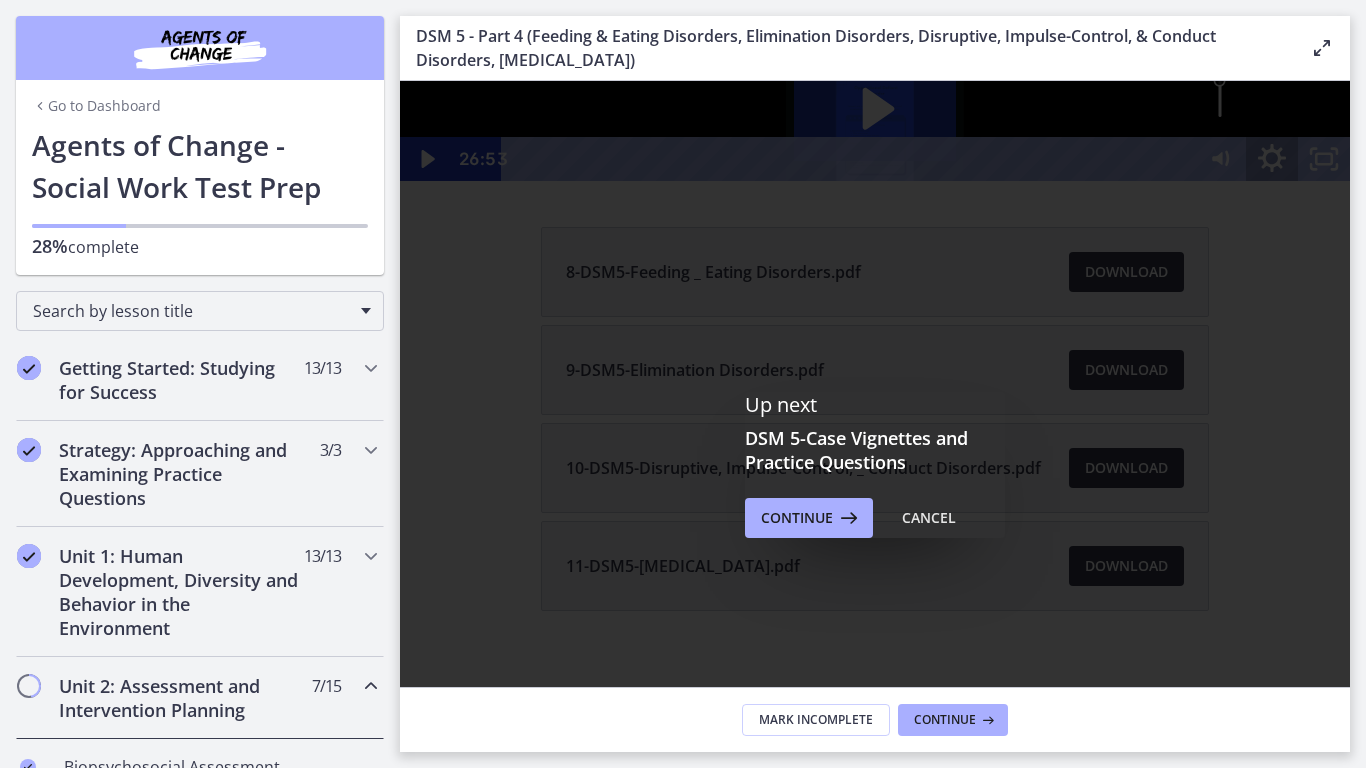 click 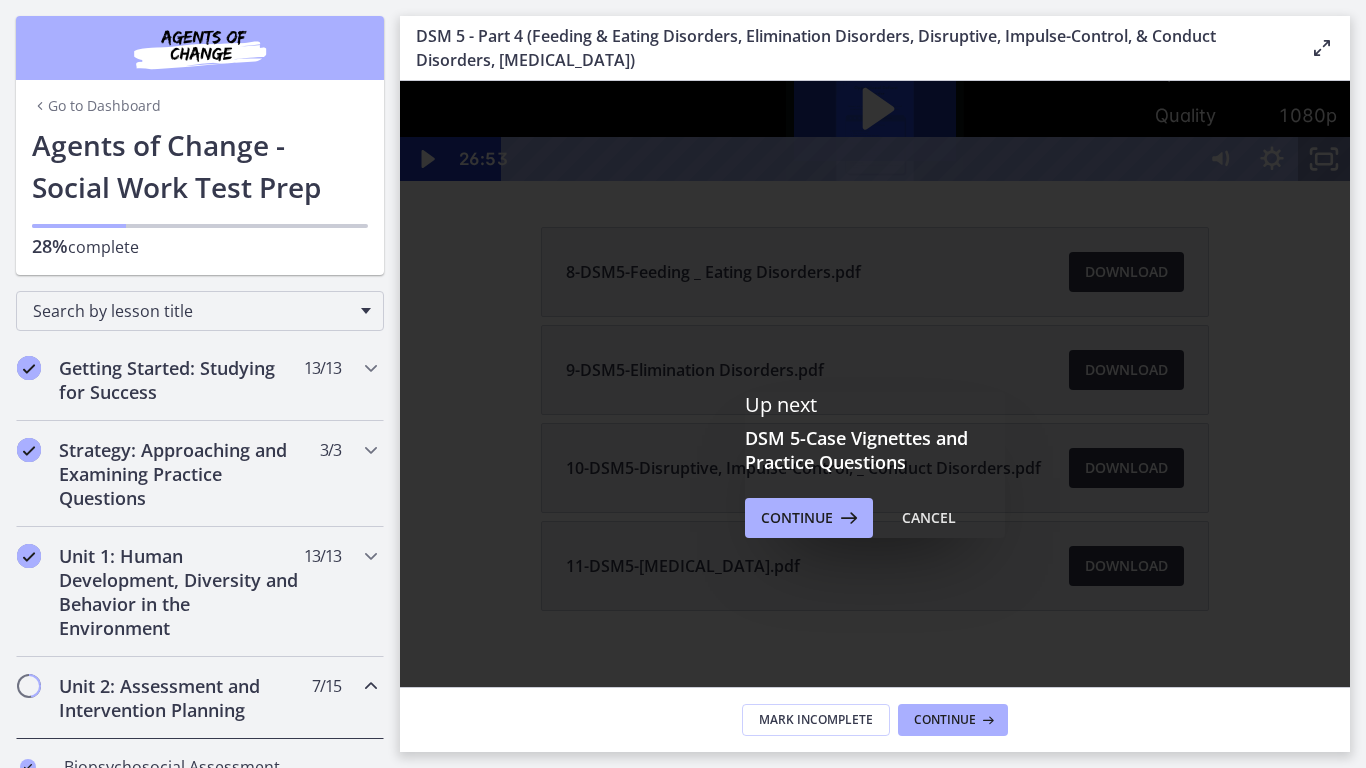 click 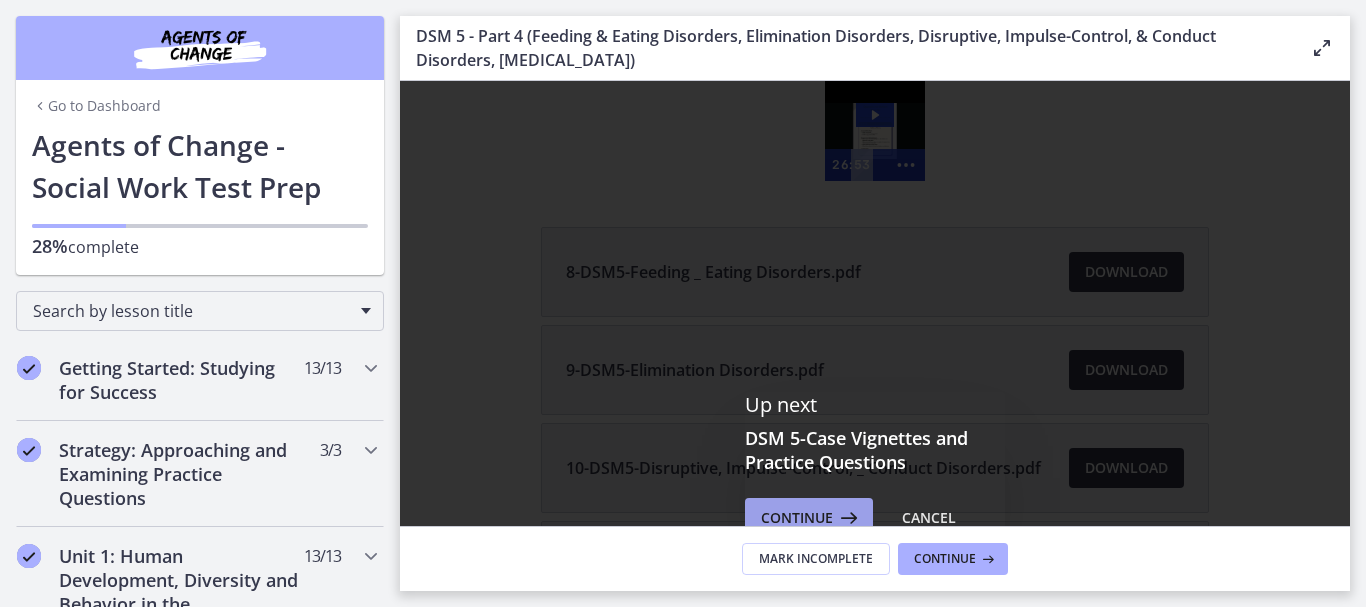 click at bounding box center (847, 518) 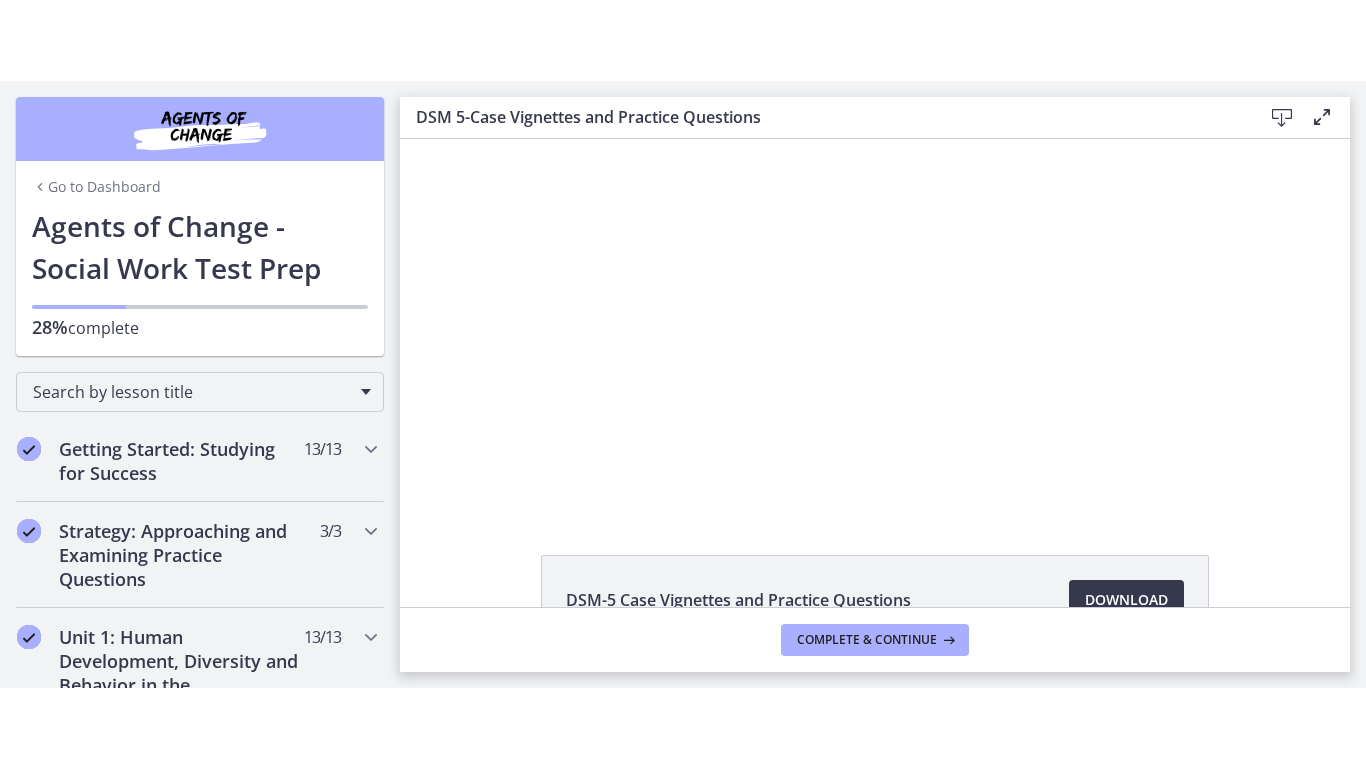 scroll, scrollTop: 0, scrollLeft: 0, axis: both 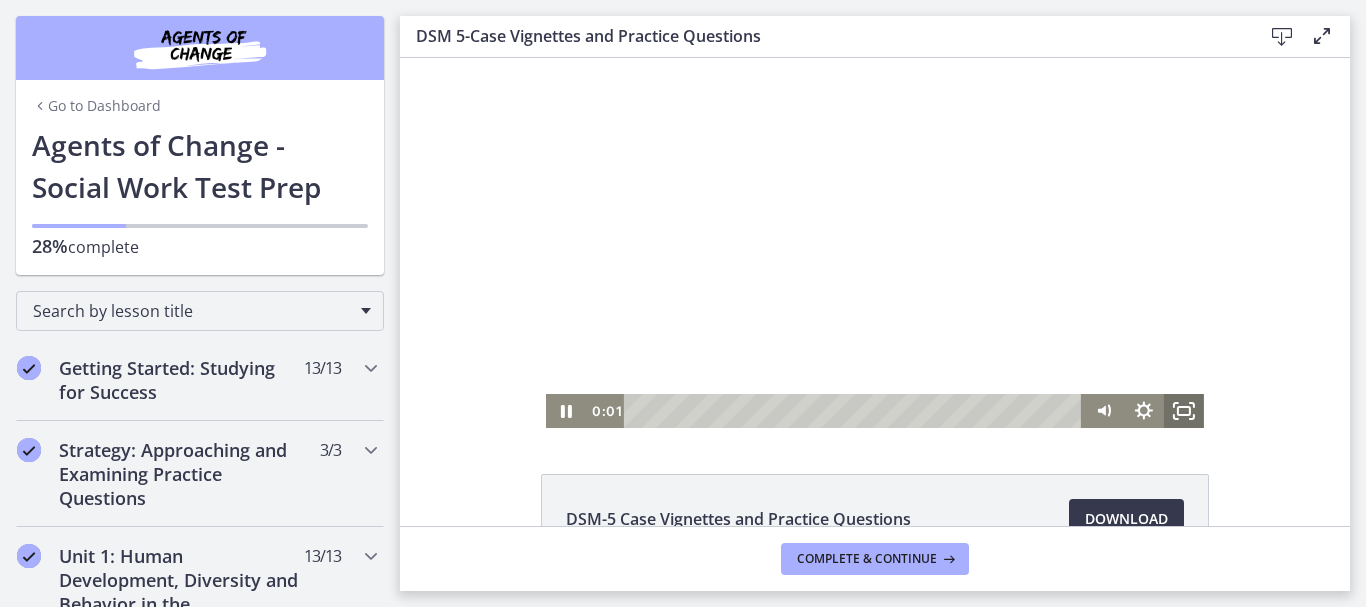 click 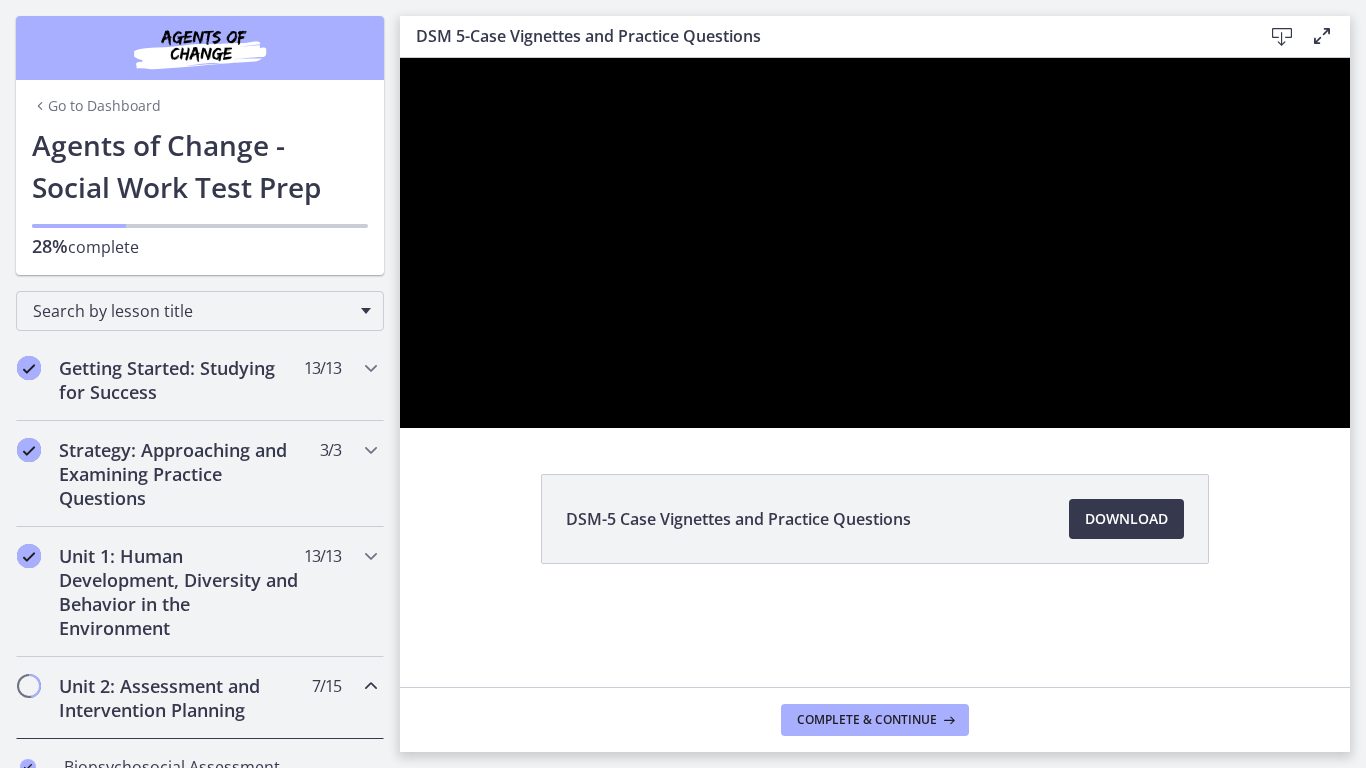 click at bounding box center (875, 243) 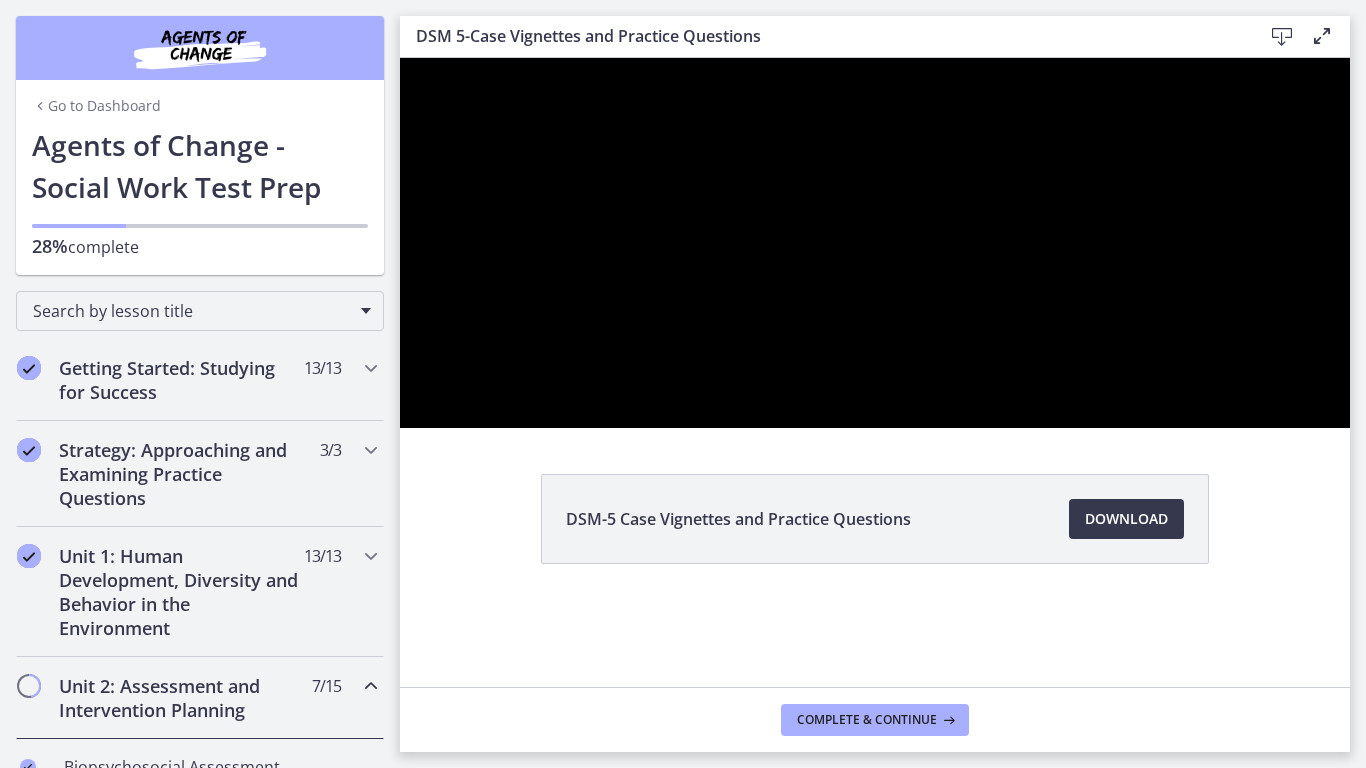 click at bounding box center (875, 243) 